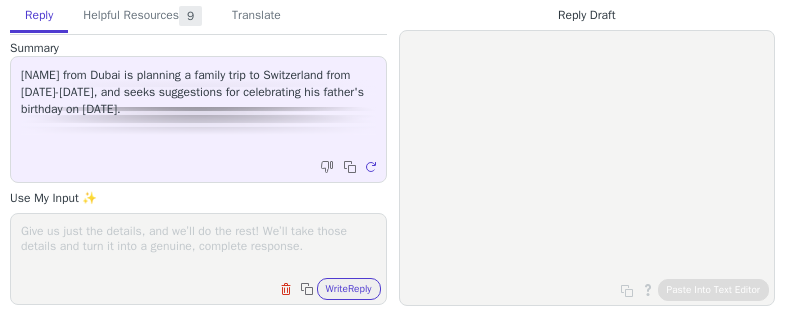 scroll, scrollTop: 0, scrollLeft: 0, axis: both 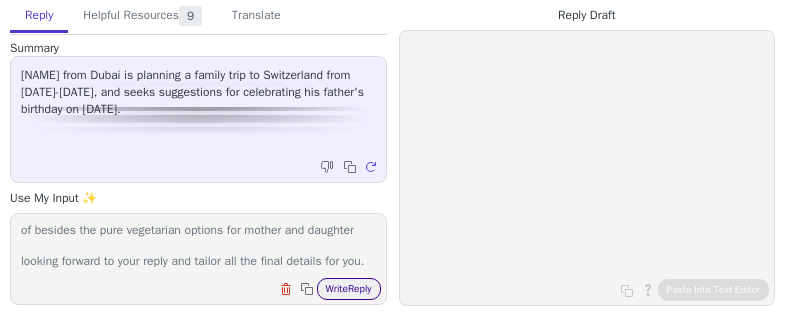 type on "dear [NAME]
i hope you're doing great. your switzerland adventure is just around the corner and i hope you're as excited ad we are. to finalise all the details i have prepared the payment link for the remaining balnace of CHf 16765: Secure Payment Link
Please proceed with the payment latest by [DATE] - 30 days  before your trip and let us know once done.
to finalise all the details and i can go ahead with all the bookings could you kindly share
. flight details (number and time of arrival/departure)
- starting time of the guided tour days
- full names & dob of all travellers
- any other dietary restrictions or allergies that we should be aware of besides the pure vegetarian options for mother and daughter
looking forward to your reply and tailor all the final details for you." 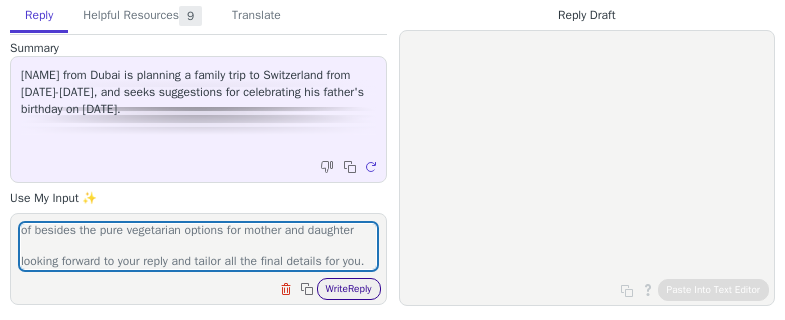 click on "Write  Reply" at bounding box center [349, 289] 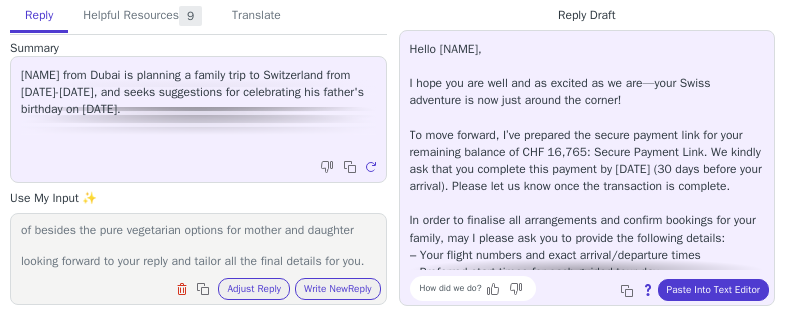 click on "Hello [NAME], I hope you are well and as excited as we are—your Swiss adventure is now just around the corner! To move forward, I’ve prepared the secure payment link for your remaining balance of CHF 16,765: Secure Payment Link. We kindly ask that you complete this payment by [DATE] (30 days before your arrival). Please let us know once the transaction is complete. In order to finalise all arrangements and confirm bookings for your family, may I please ask you to provide the following details: – Your flight numbers and exact arrival/departure times – Preferred start times for each guided tour day – The full names and dates of birth for all travellers (for ticketing purposes) – Any additional dietary restrictions or allergies we should be aware of, apart from the vegetarian preferences for your mother and daughter Once we have this information, we will ensure everything is tailored perfectly for a seamless and memorable trip. Looking forward to your reply, and thank you again for your trust!" at bounding box center (587, 168) 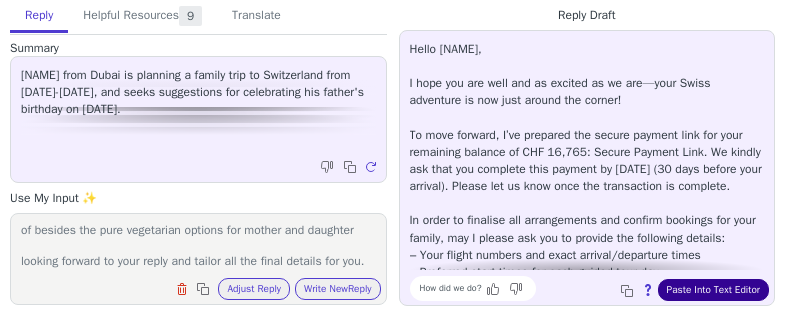 click on "Paste Into Text Editor" at bounding box center (713, 290) 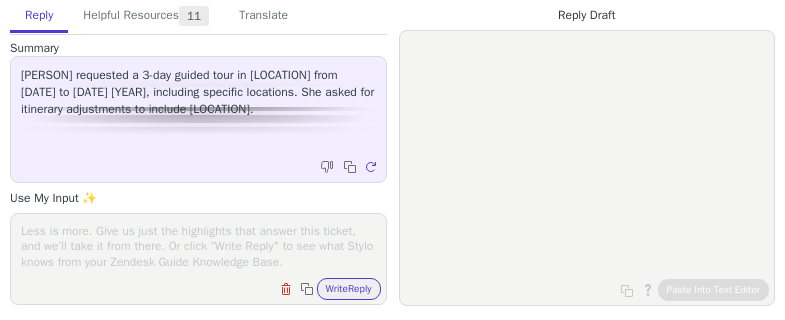 click on "Clear field Copy to clipboard Write  Reply" at bounding box center [198, 259] 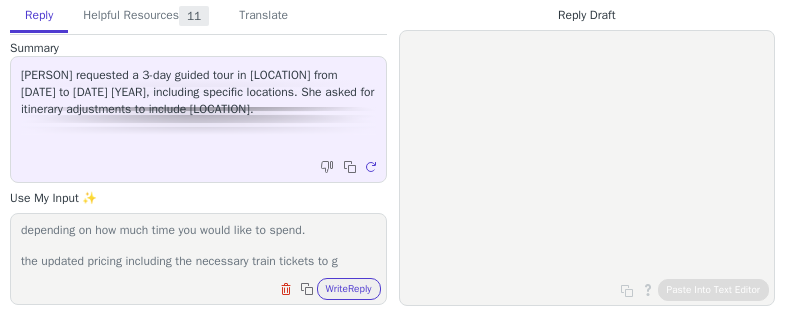 scroll, scrollTop: 109, scrollLeft: 0, axis: vertical 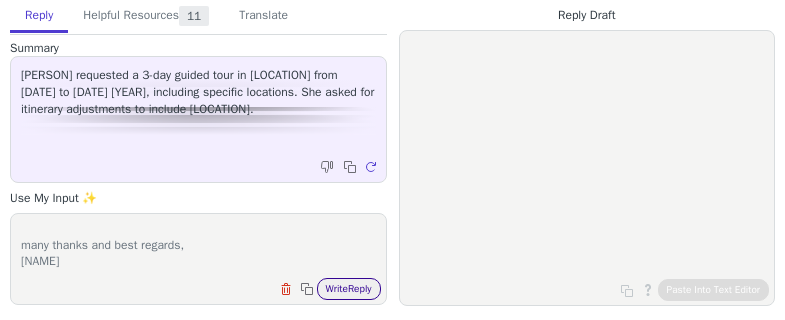type on "thank you very much for your message. i have now included the train ride to grindelwald, some time to explore and and then taking the train back before heading to lucerne. you can review the changes in the link provided before. please note that this is going to be a long day since the mt. pilatus excursion takes about 5-6 hours, depending on how much time you would like to spend.
the updated pricing including the necessary train tickets to grindelwald is CHF 3655.
many thanks and best regards,
[NAME]" 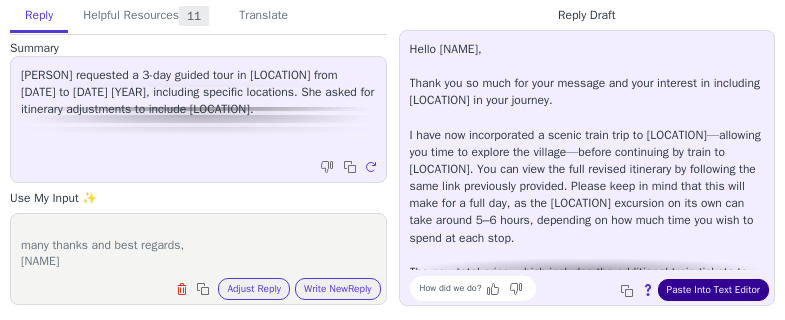 click on "Paste Into Text Editor" at bounding box center (713, 290) 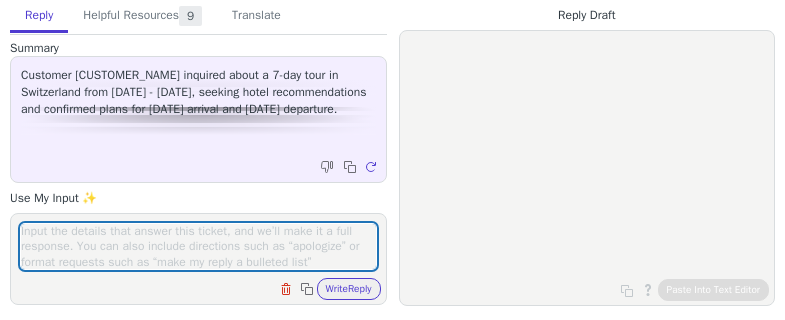 scroll, scrollTop: 0, scrollLeft: 0, axis: both 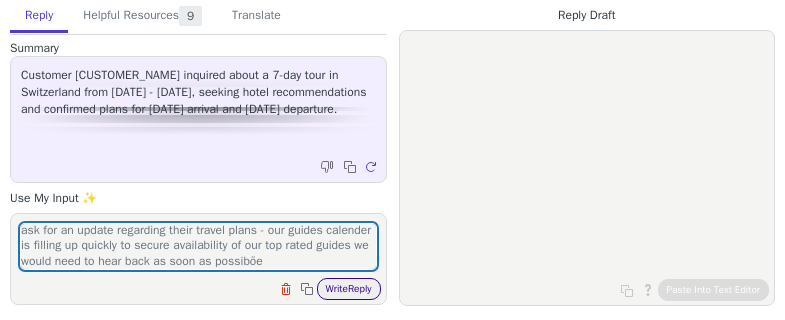 type on "ask for an update regarding their travel plans - our guides calender is filling up quickly to secure availability of our top rated guides we would need to hear back as soon as possiböe" 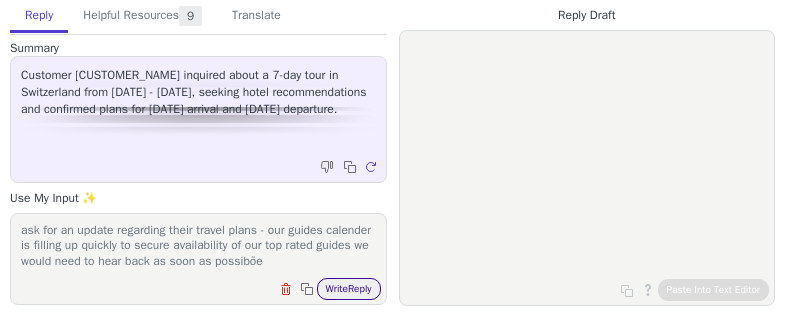 click on "Write  Reply" at bounding box center [349, 289] 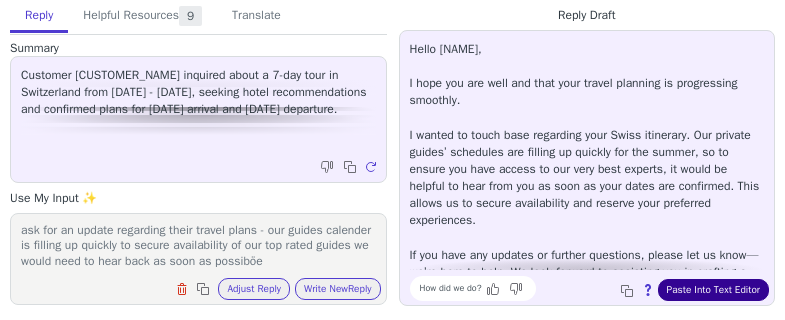 click on "Paste Into Text Editor" at bounding box center (713, 290) 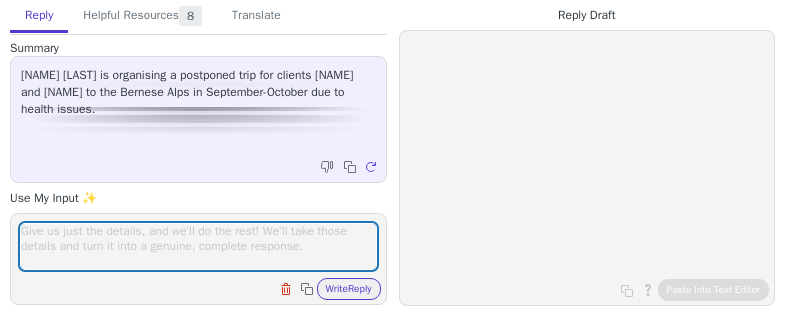 click at bounding box center [198, 246] 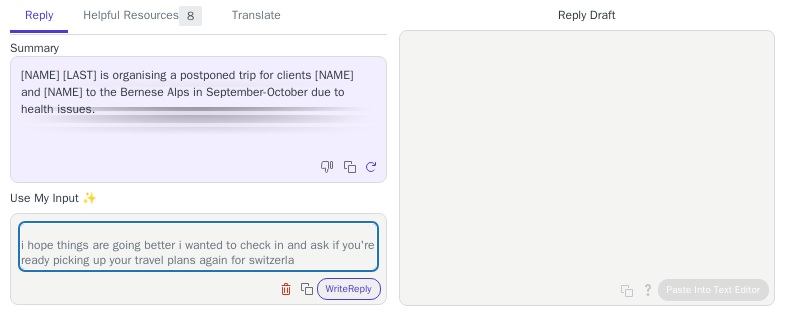 scroll, scrollTop: 32, scrollLeft: 0, axis: vertical 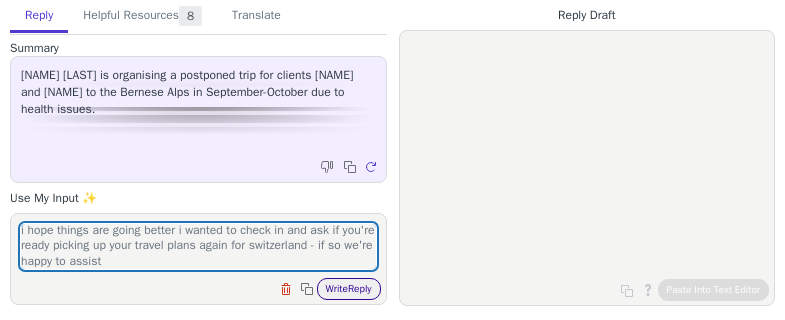 type on "dear [NAME]
i hope things are going better i wanted to check in and ask if you're ready picking up your travel plans again for switzerland - if so we're happy to assist" 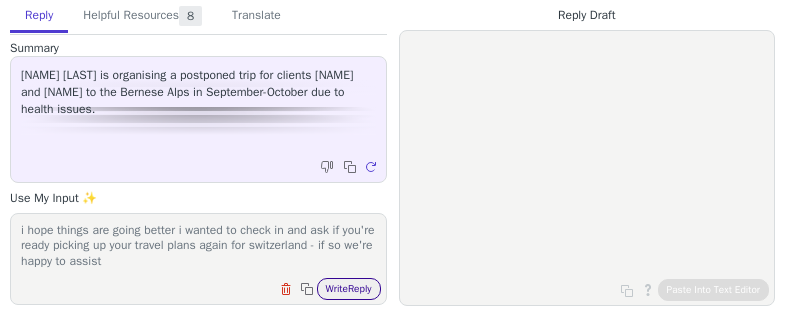 click on "Write  Reply" at bounding box center [349, 289] 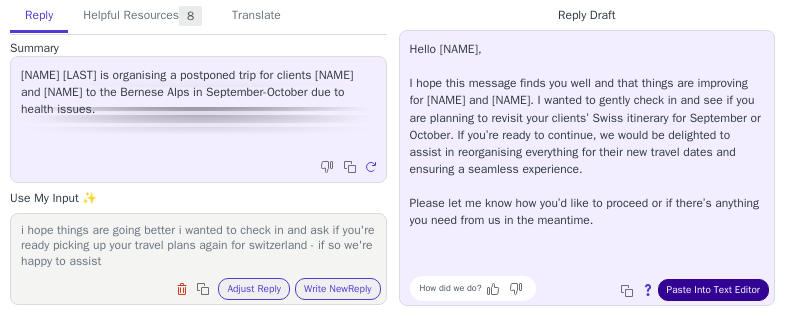 click on "Paste Into Text Editor" at bounding box center (713, 290) 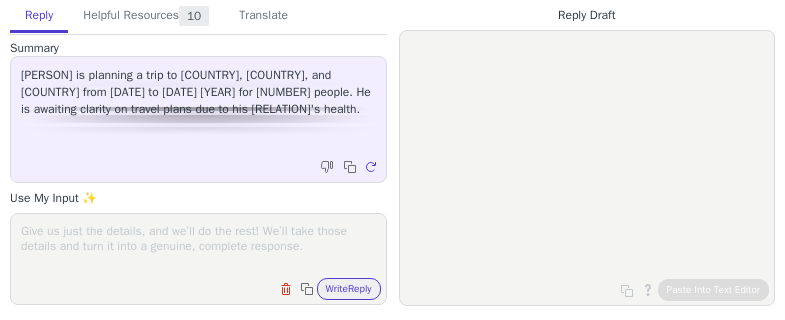 scroll, scrollTop: 0, scrollLeft: 0, axis: both 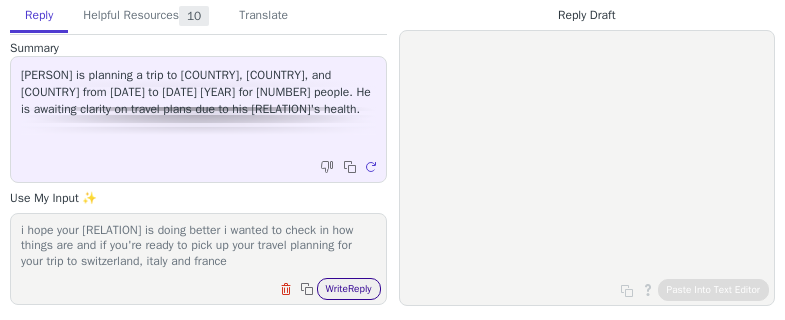 type on "i hope your [RELATION] is doing better i wanted to check in how things are and if you're ready to pick up your travel planning for your trip to switzerland, italy and france" 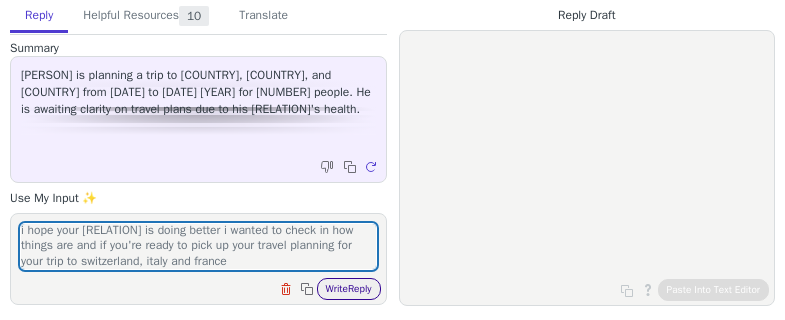 click on "Write  Reply" at bounding box center (349, 289) 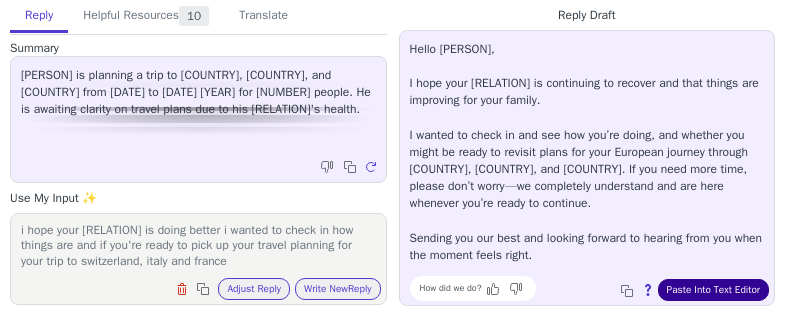 click on "Paste Into Text Editor" at bounding box center [713, 290] 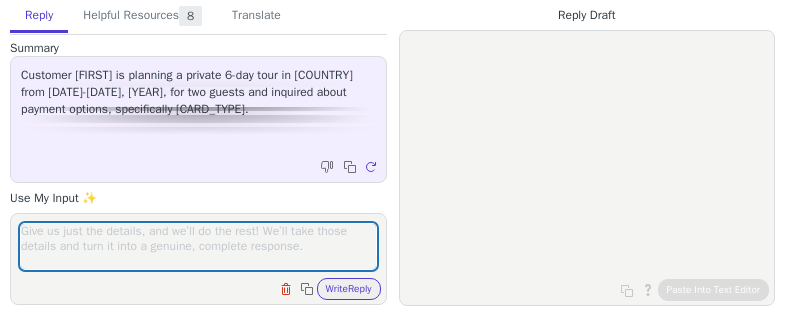 scroll, scrollTop: 0, scrollLeft: 0, axis: both 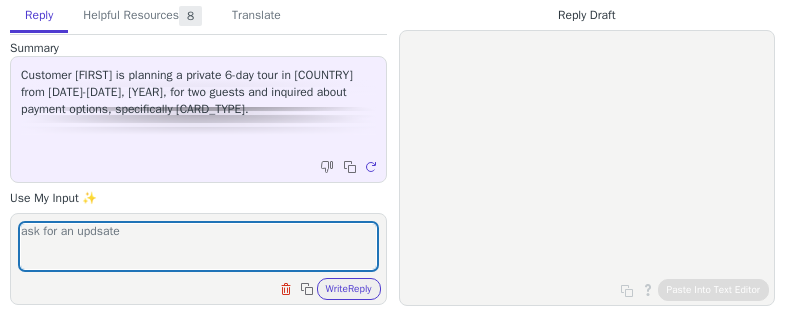click on "ask for an updsate" at bounding box center [198, 246] 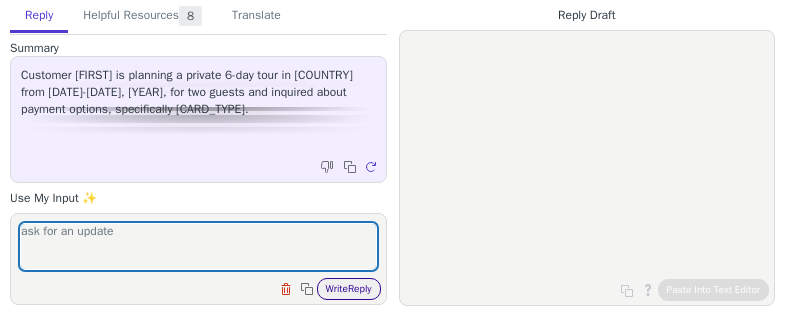 type on "ask for an update" 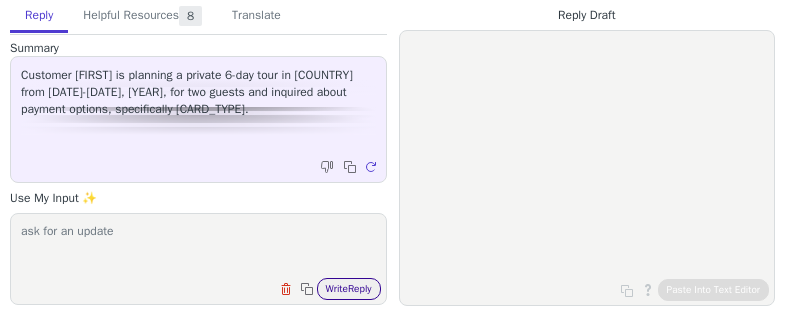 click on "Write  Reply" at bounding box center [349, 289] 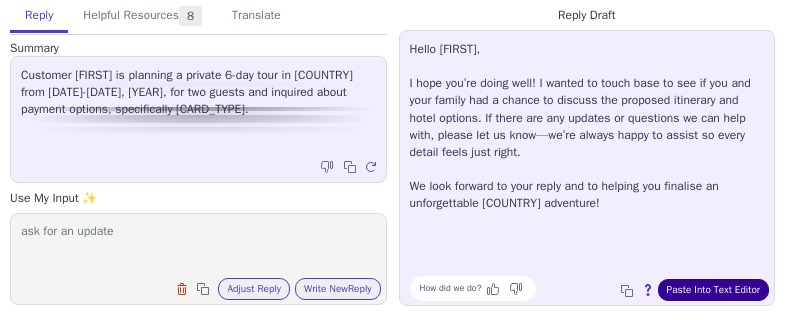 click on "Paste Into Text Editor" at bounding box center (713, 290) 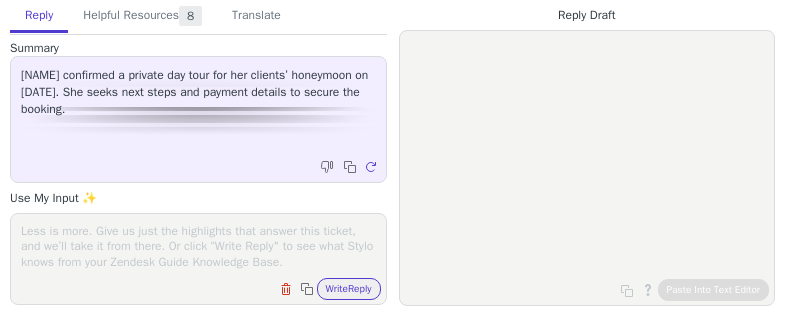 scroll, scrollTop: 0, scrollLeft: 0, axis: both 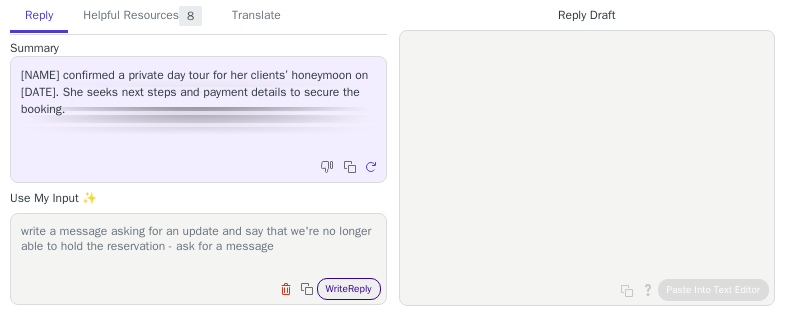 type on "write a message asking for an update and say that we're no longer able to hold the reservation - ask for a message" 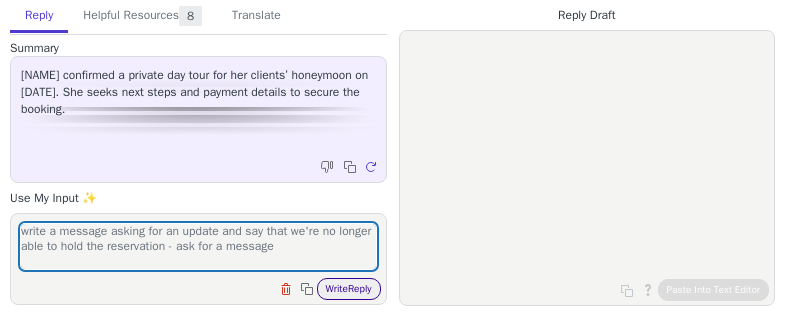 click on "Write  Reply" at bounding box center [349, 289] 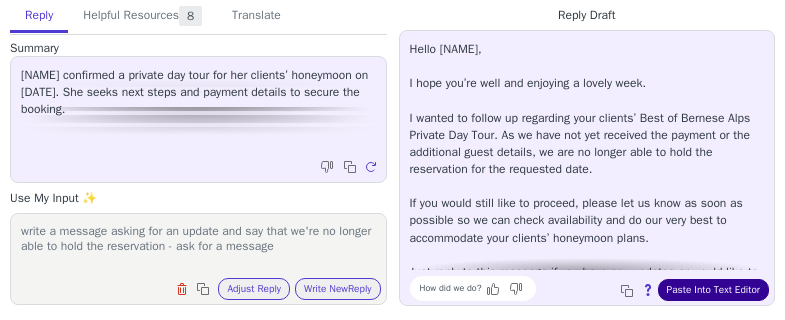 click on "Paste Into Text Editor" at bounding box center (713, 290) 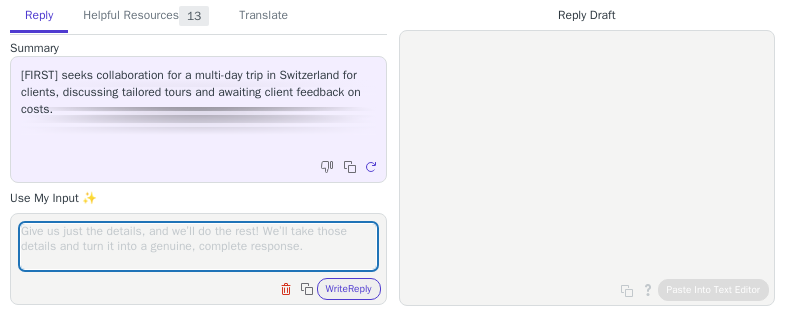 scroll, scrollTop: 0, scrollLeft: 0, axis: both 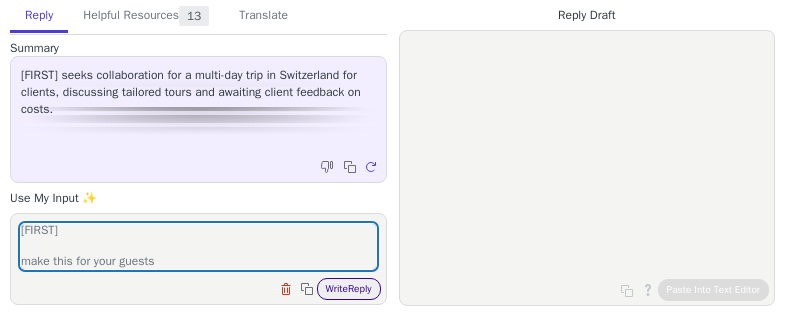 type on "Dear [FIRST],
I hope this message finds you well.
We last spoke about your interest in our Tours.
Our guide's calendars are booking up fast, so to ensure you don't miss out on your desired dates and accommodation, please get in touch with us as soon as possible. We'd love to help!
Looking forward to hearing from you.
Warmest regards from [CITY],
[FIRST]
make this for your guests" 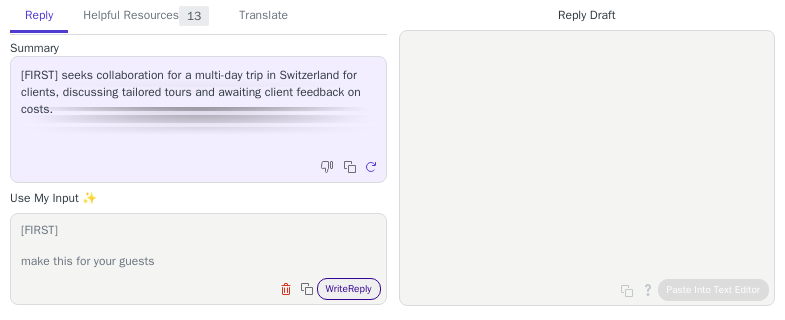 click on "Write  Reply" at bounding box center [349, 289] 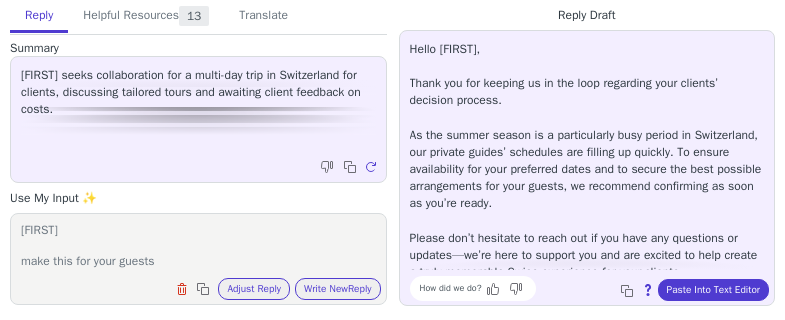 click on "Hello [FIRST], Thank you for keeping us in the loop regarding your clients’ decision process. As the summer season is a particularly busy period in Switzerland, our private guides’ schedules are filling up quickly. To ensure availability for your preferred dates and to secure the best possible arrangements for your guests, we recommend confirming as soon as you’re ready. Please don’t hesitate to reach out if you have any questions or updates—we’re here to support you and are excited to help create a truly memorable Swiss experience for your clients." at bounding box center (587, 161) 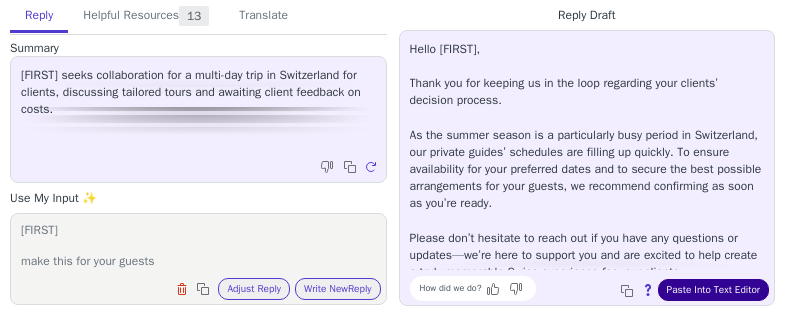 click on "Paste Into Text Editor" at bounding box center (713, 290) 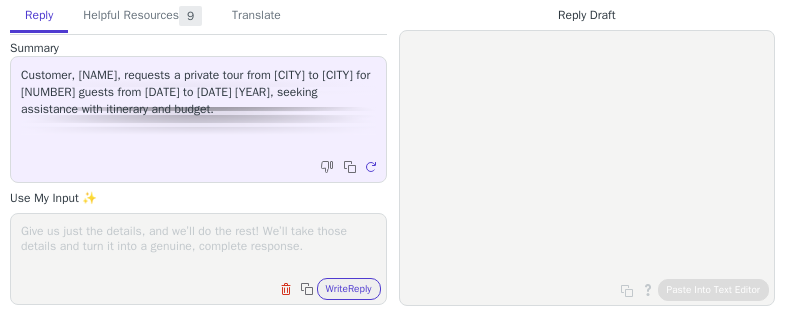 scroll, scrollTop: 0, scrollLeft: 0, axis: both 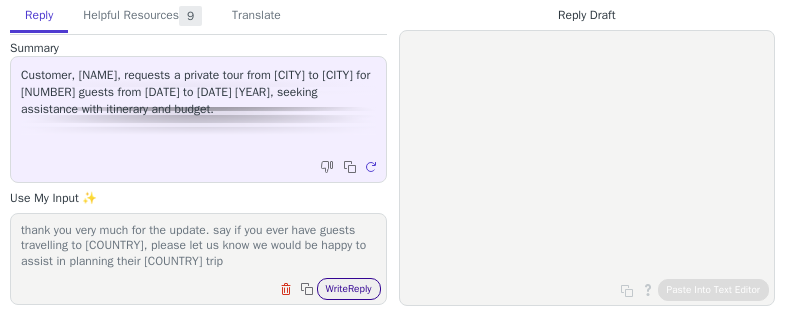 type on "thank you very much for the update. say if you ever have guests travelling to [COUNTRY], please let us know we would be happy to assist in planning their [COUNTRY] trip" 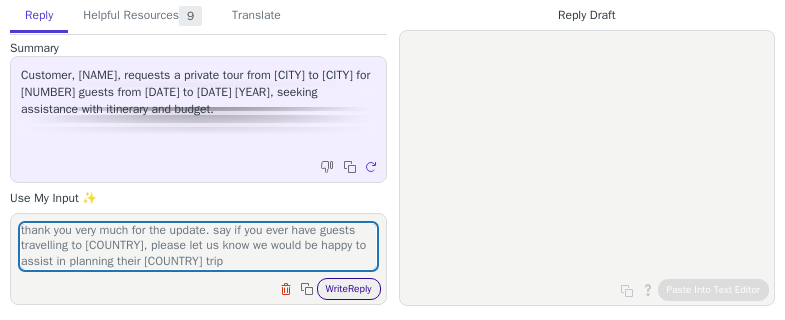 click on "Write  Reply" at bounding box center [349, 289] 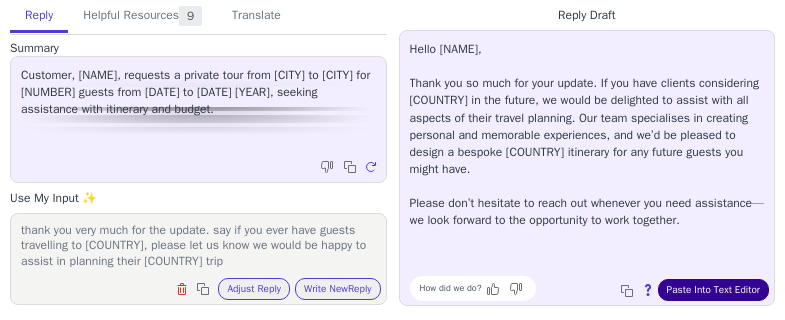 click on "Paste Into Text Editor" at bounding box center (713, 290) 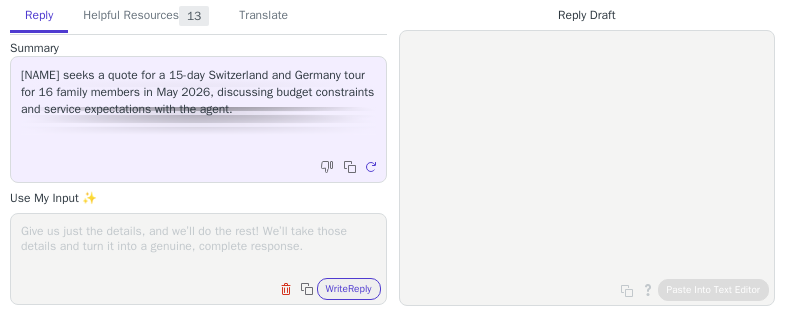 scroll, scrollTop: 0, scrollLeft: 0, axis: both 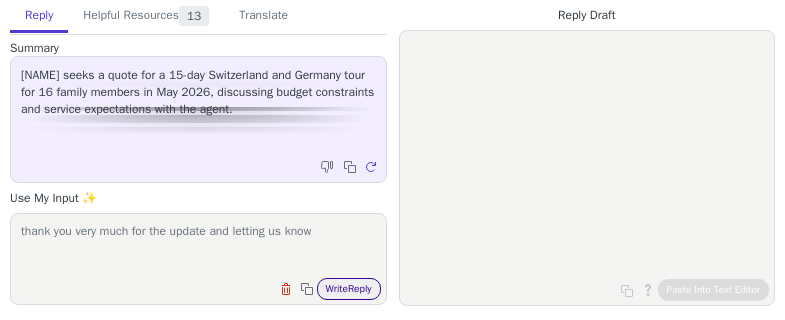 type on "thank you very much for the update and letting us know" 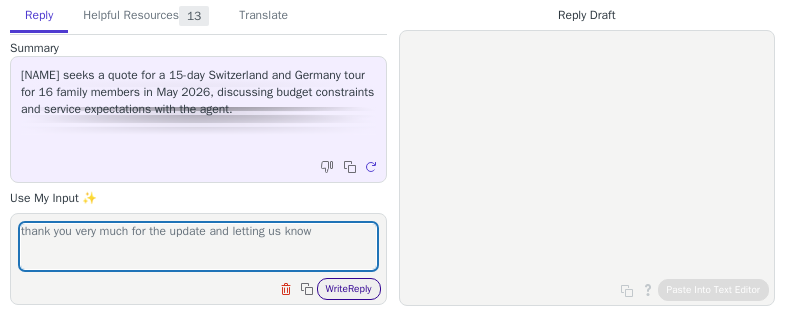 click on "Write  Reply" at bounding box center [349, 289] 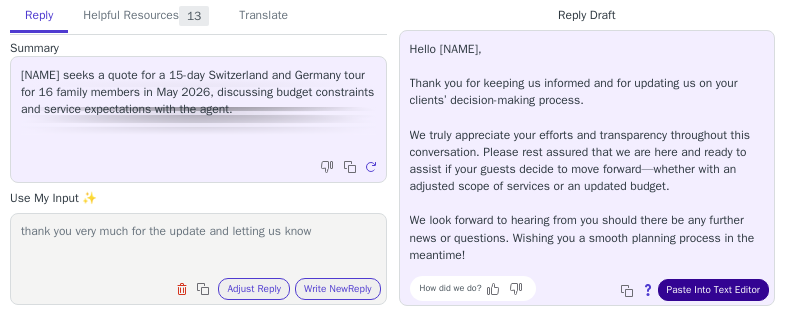 click on "Paste Into Text Editor" at bounding box center (713, 290) 